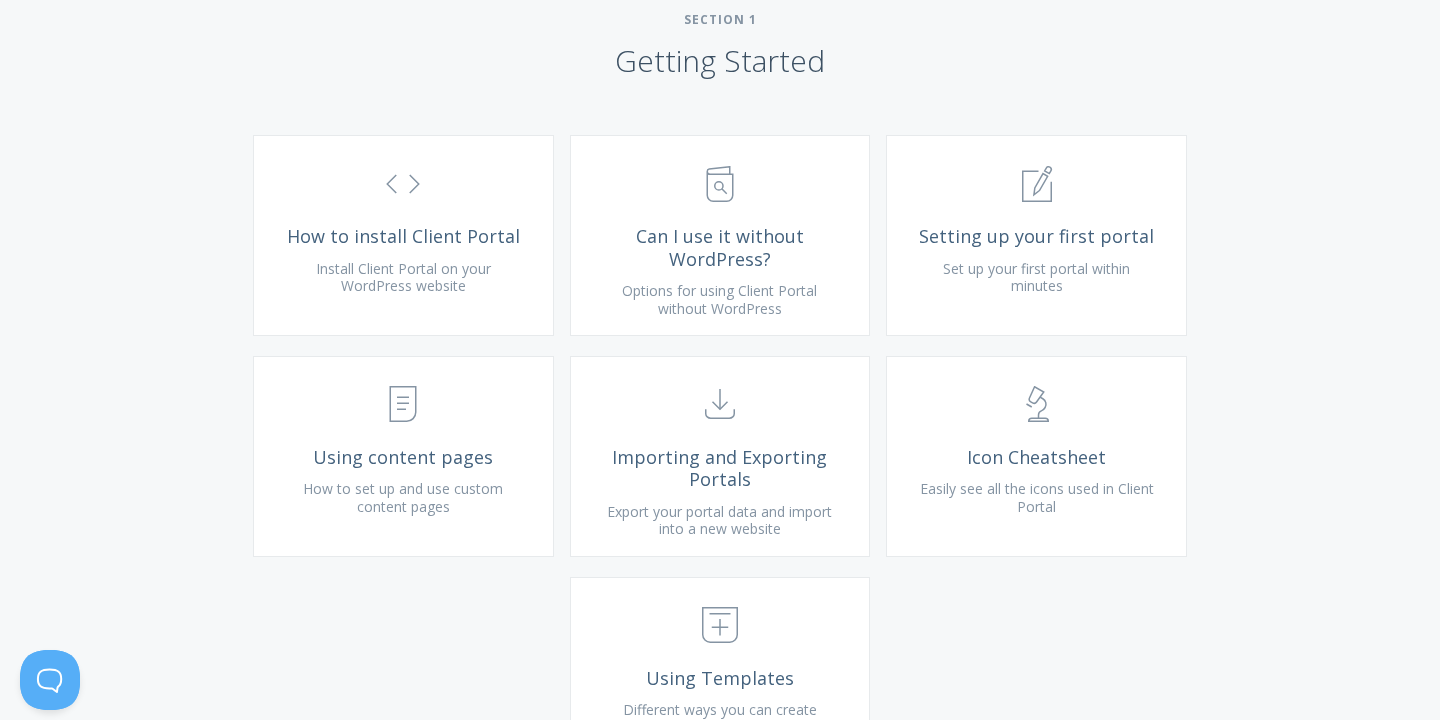 scroll, scrollTop: 712, scrollLeft: 0, axis: vertical 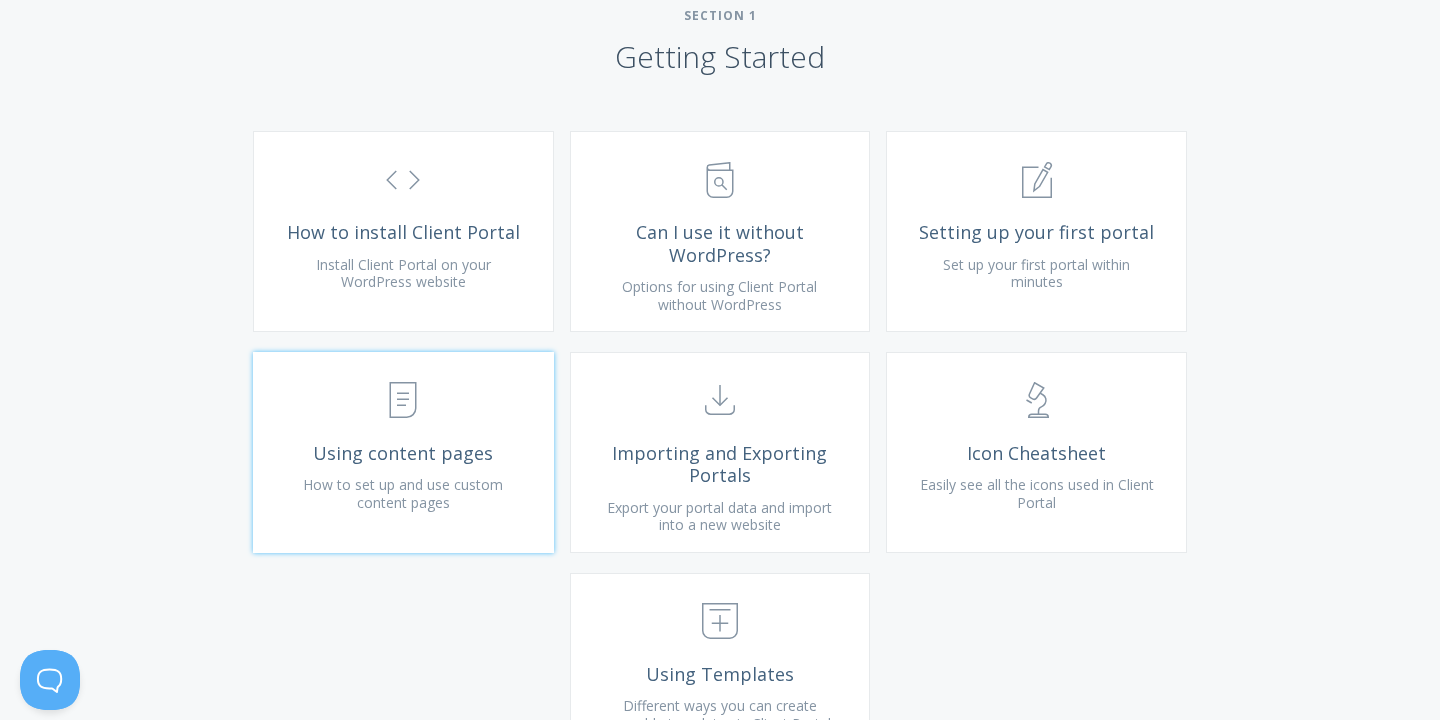click on "How to set up and use custom content pages" at bounding box center [403, 493] 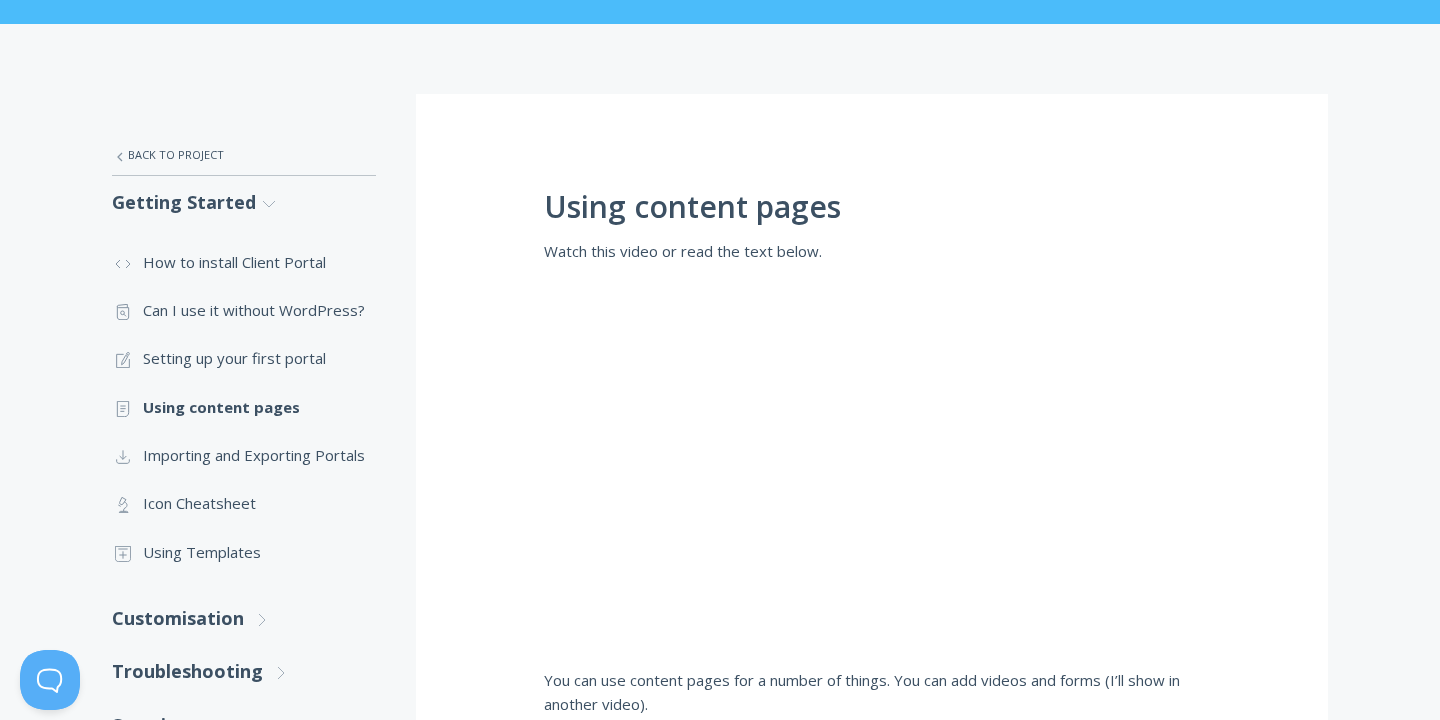 scroll, scrollTop: 208, scrollLeft: 0, axis: vertical 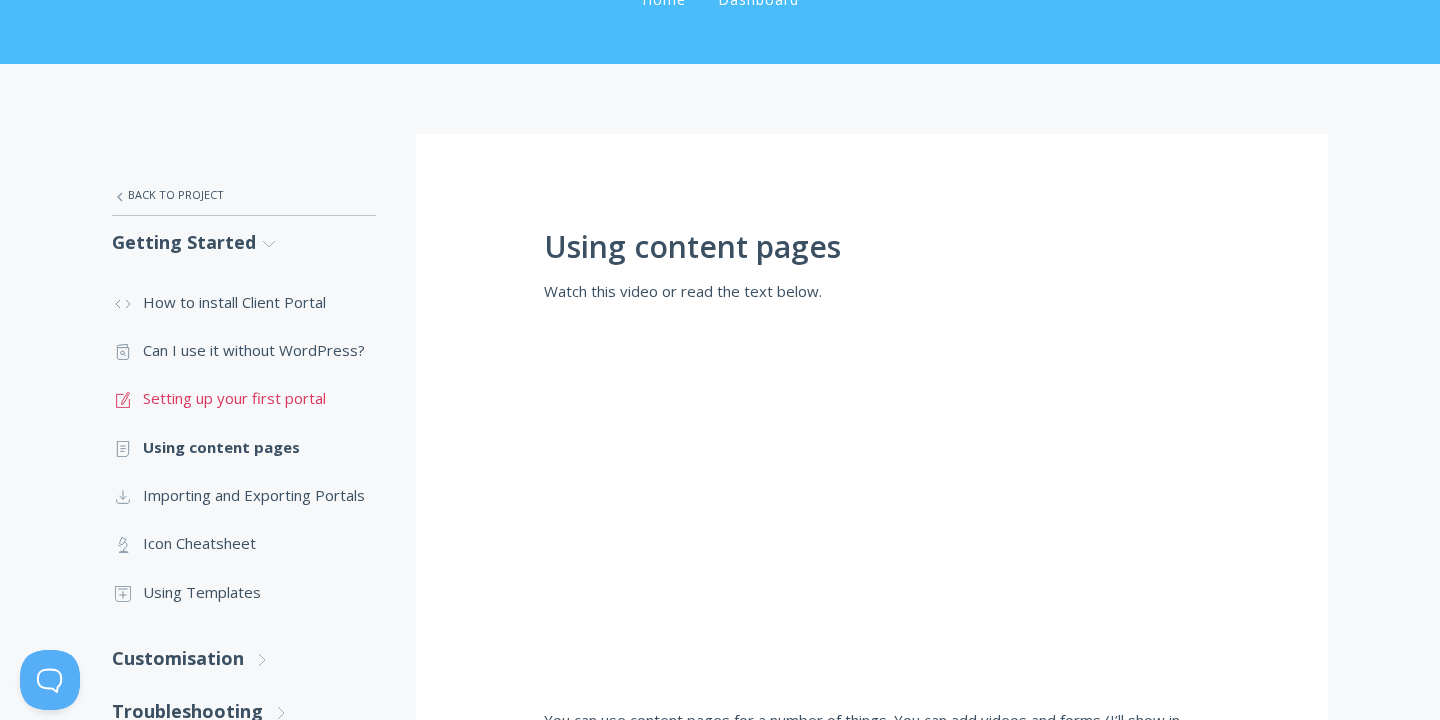 click on ".st0{fill:none;stroke:#000000;stroke-width:2;stroke-miterlimit:10;}
1. General                Setting up your first portal" at bounding box center [244, 398] 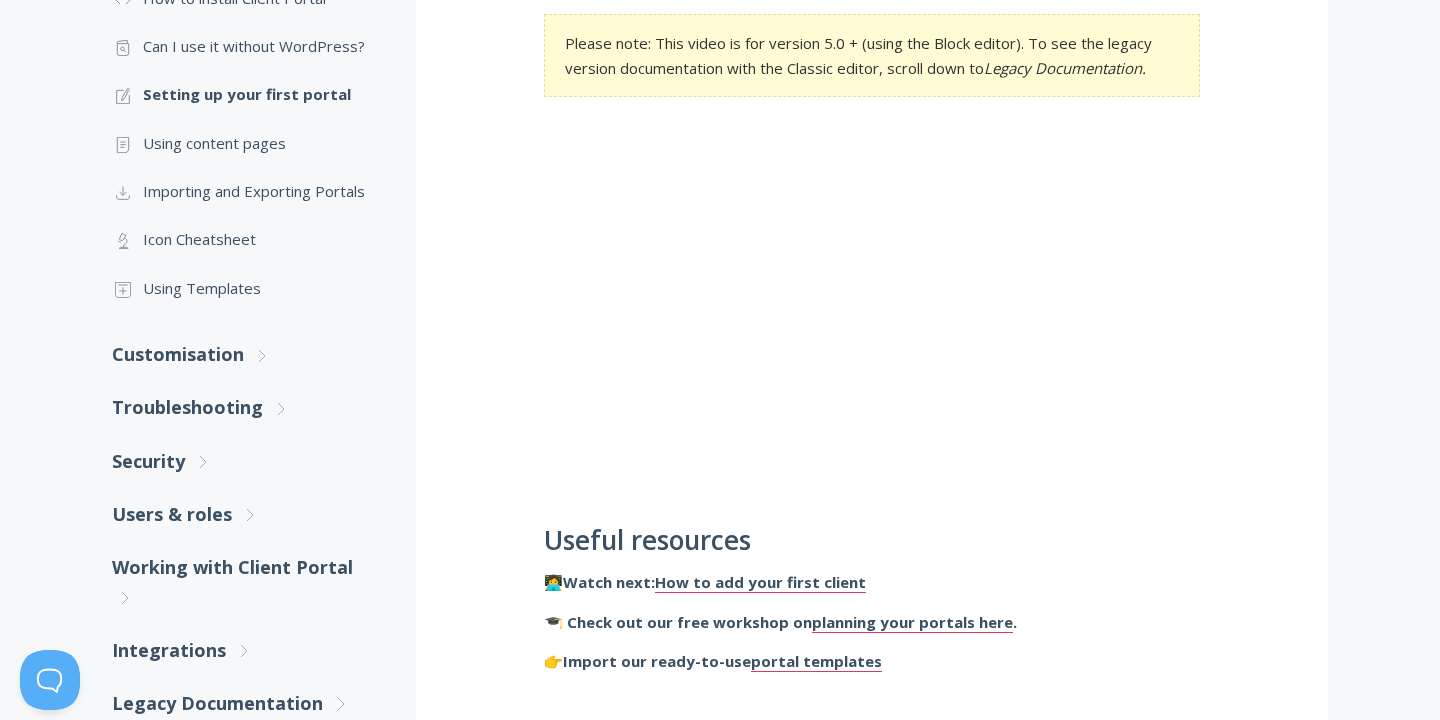scroll, scrollTop: 507, scrollLeft: 0, axis: vertical 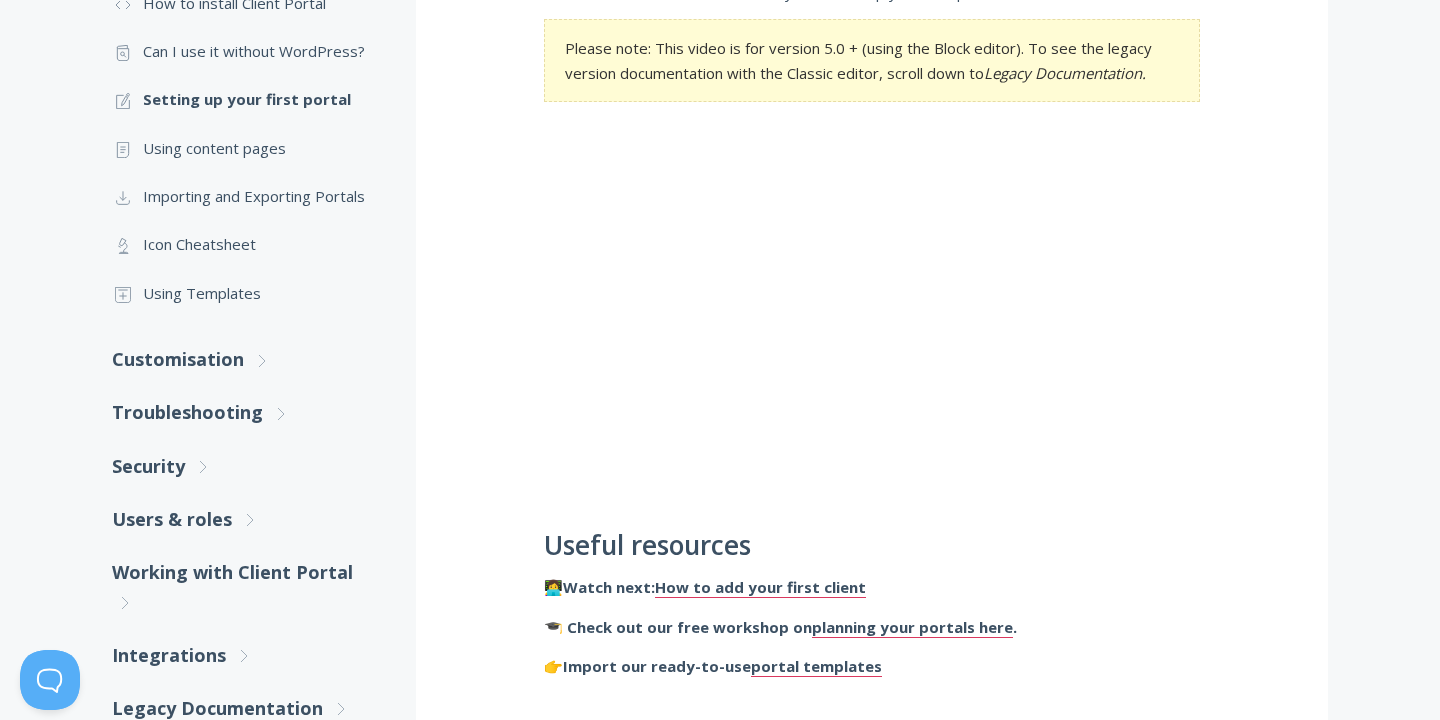 click on "🎓 Check out our free workshop on  planning your portals here ." at bounding box center [872, 627] 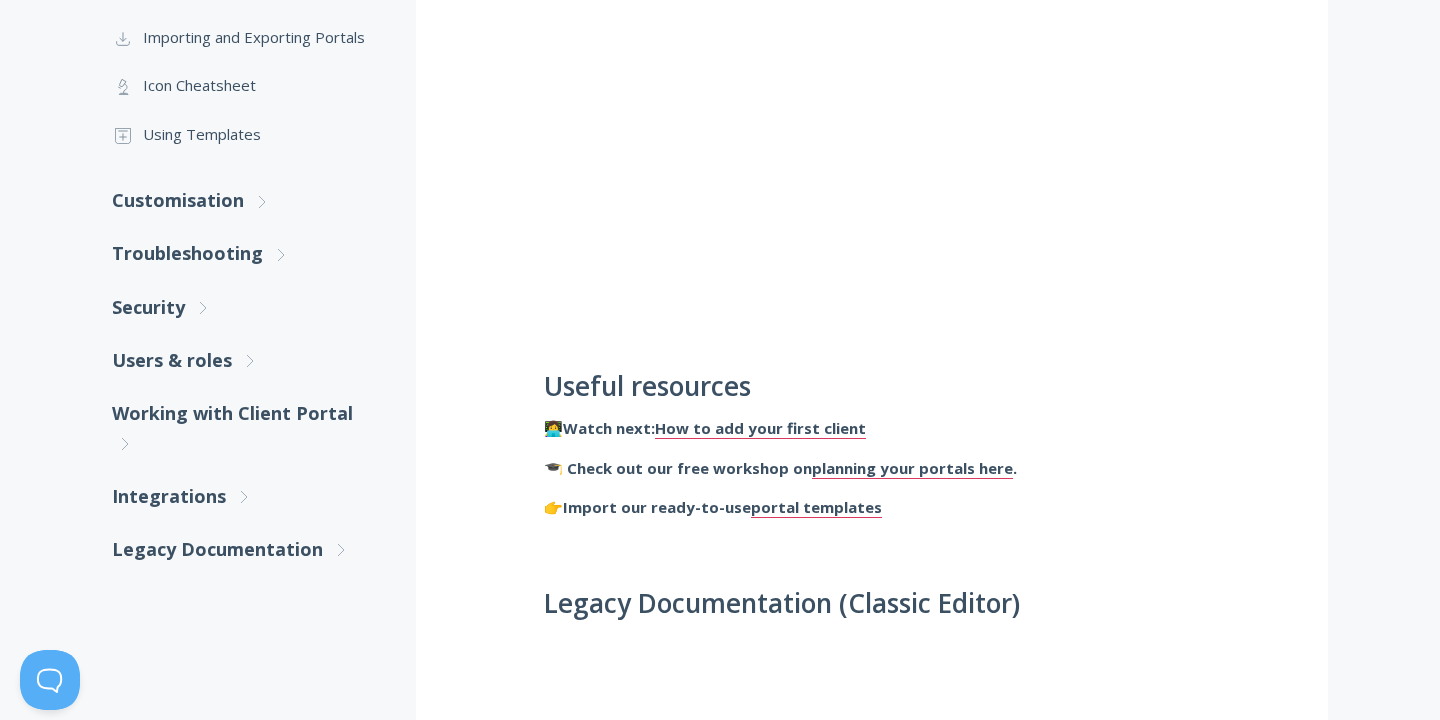 scroll, scrollTop: 668, scrollLeft: 0, axis: vertical 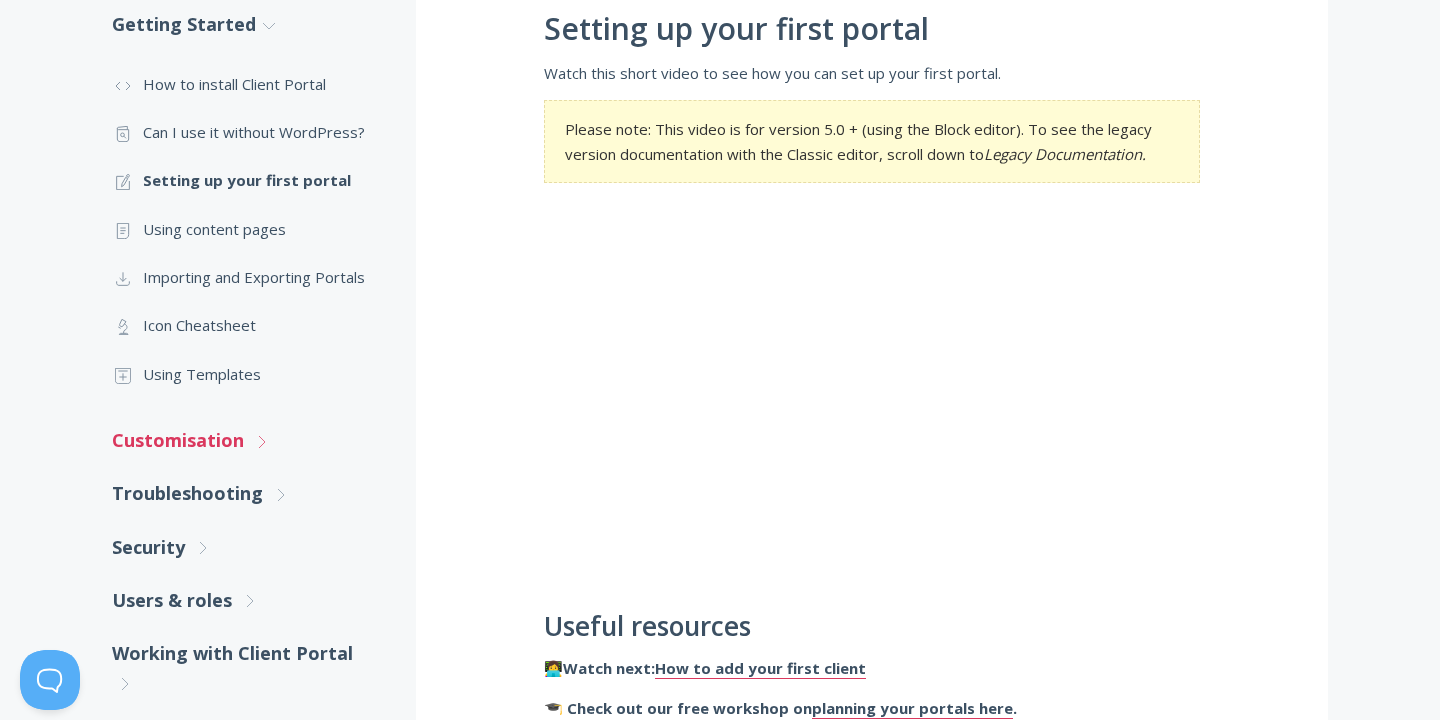 click on "Customisation
.st0{fill:none;stroke:#000000;stroke-width:2;stroke-miterlimit:10;}
Untitled-27
.st0{fill:none;stroke:#000000;stroke-width:2;stroke-miterlimit:10;}
Untitled-27" at bounding box center [244, 440] 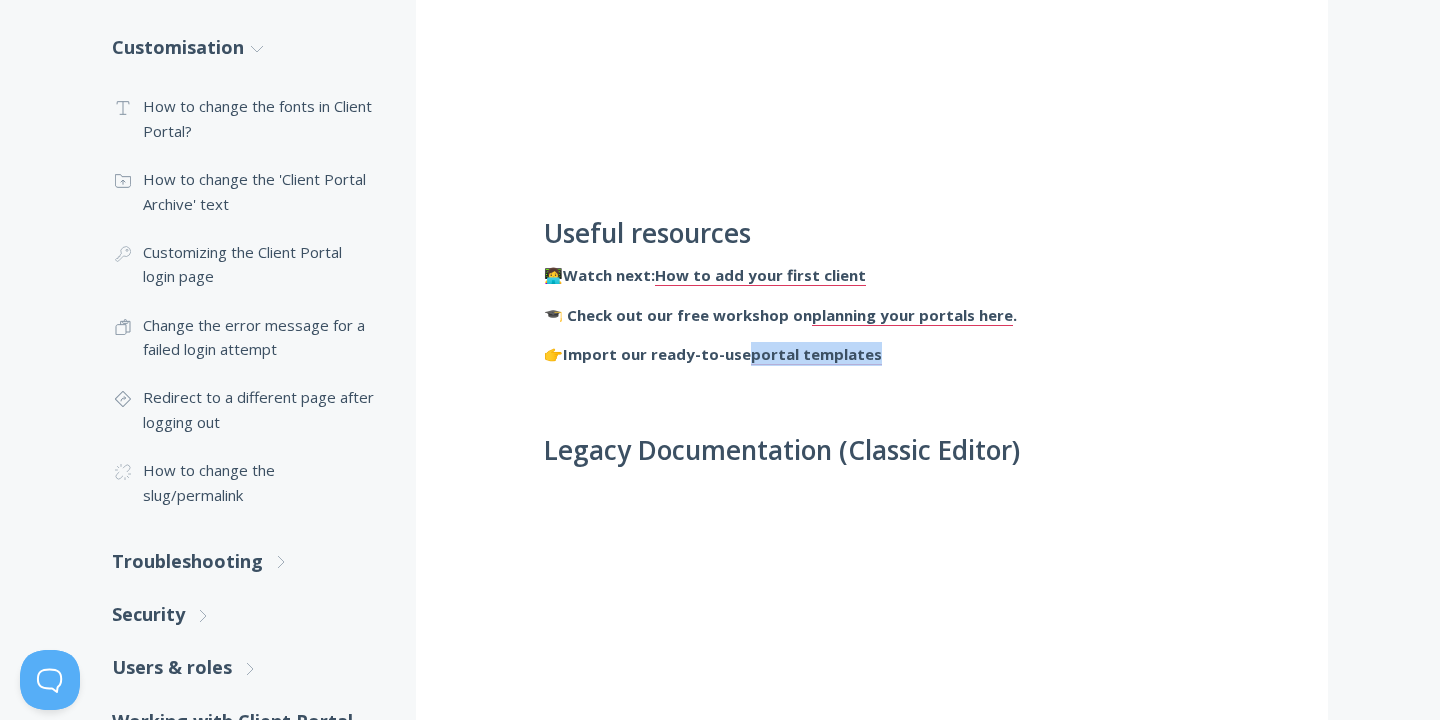 scroll, scrollTop: 826, scrollLeft: 0, axis: vertical 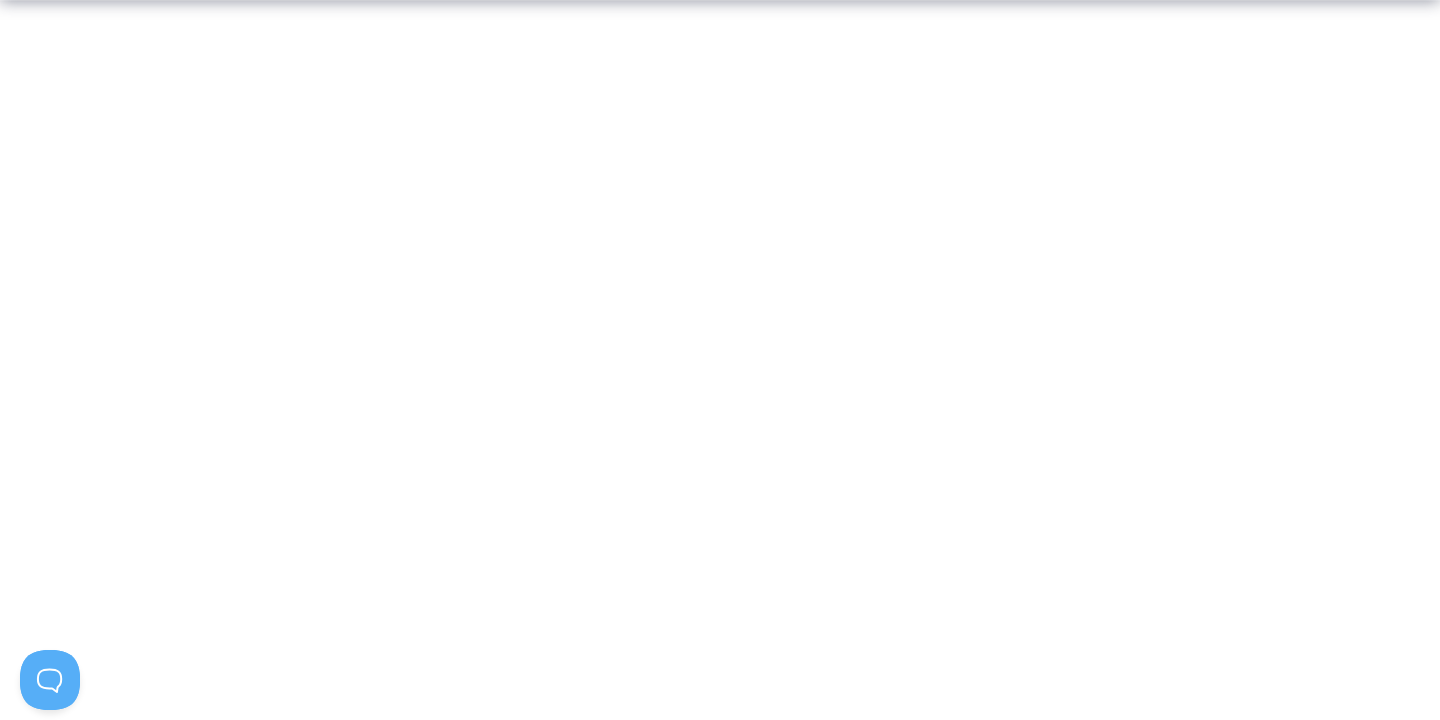 click on "Get your client processes designed, documented, and into a designated portal with this free workshop and editable template. Use this as a starting point to help you build toward your ultimate service business.   You'll learn how to:   👉 Free up your time   👉 Automate your core processes   👉 Build a reputation of professionalism and reliability   **Formatted so you can easily load it into Client Portal when you’re ready.**   Click here to download the free template used in this video         Want a beautiful portal for your clients to keep your process organized?  Give your clients a professional portal to keep all their assets in one place. See our pricing Personalized with RightMessage" at bounding box center [720, 183] 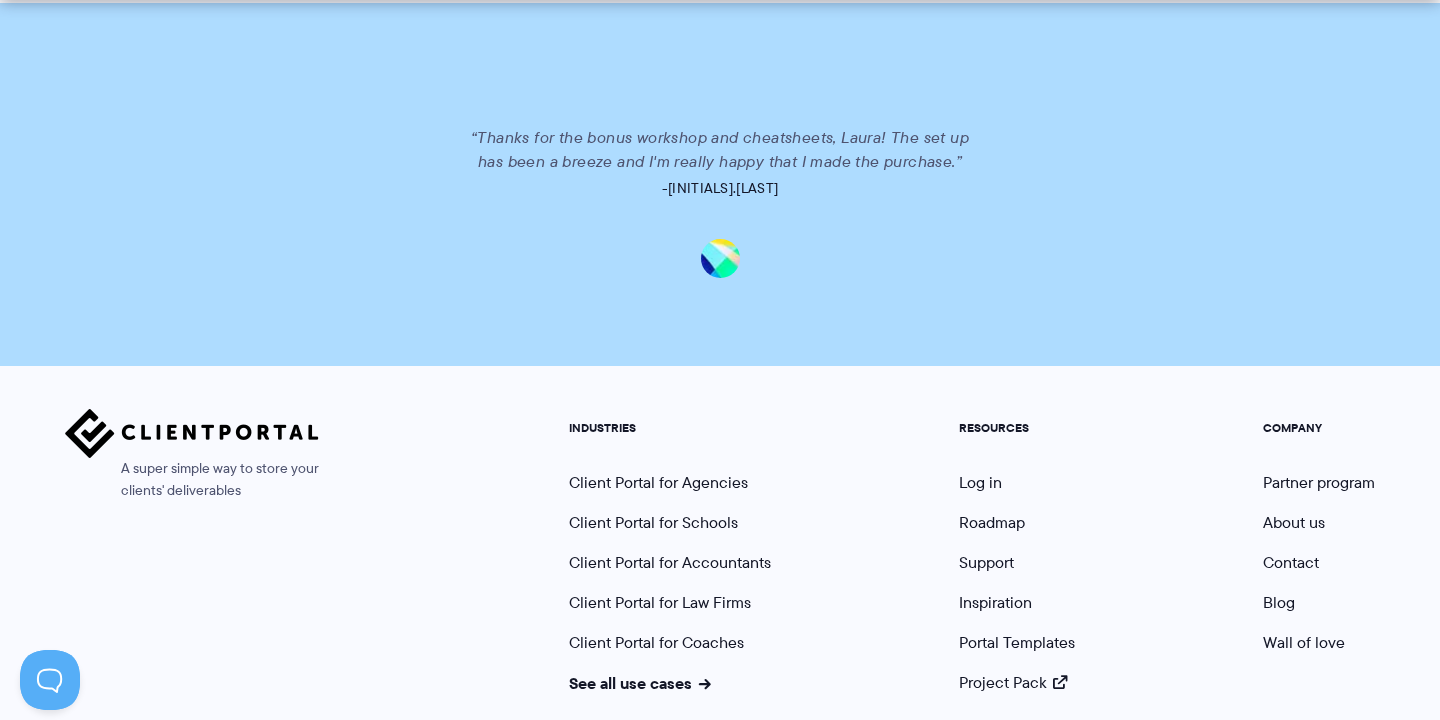 scroll, scrollTop: 2275, scrollLeft: 0, axis: vertical 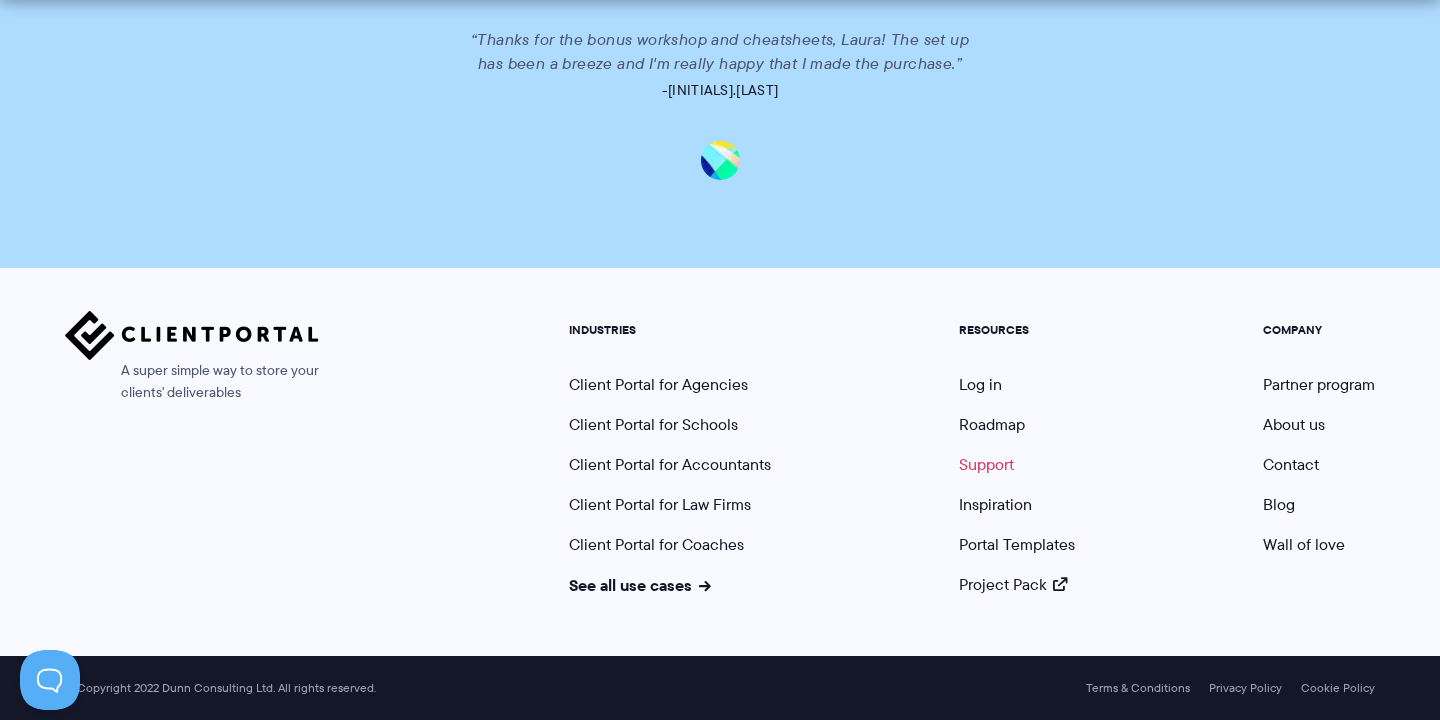 click on "Support" at bounding box center (986, 464) 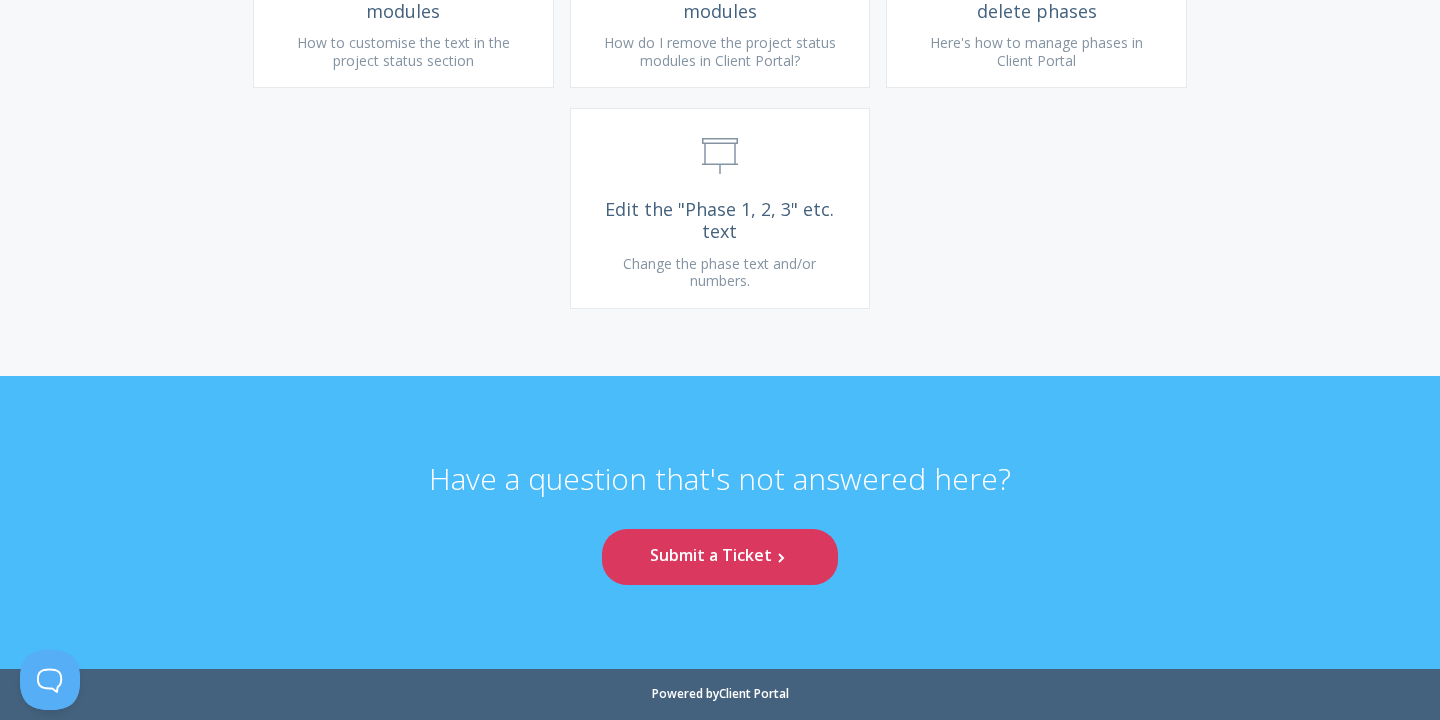 scroll, scrollTop: 4915, scrollLeft: 0, axis: vertical 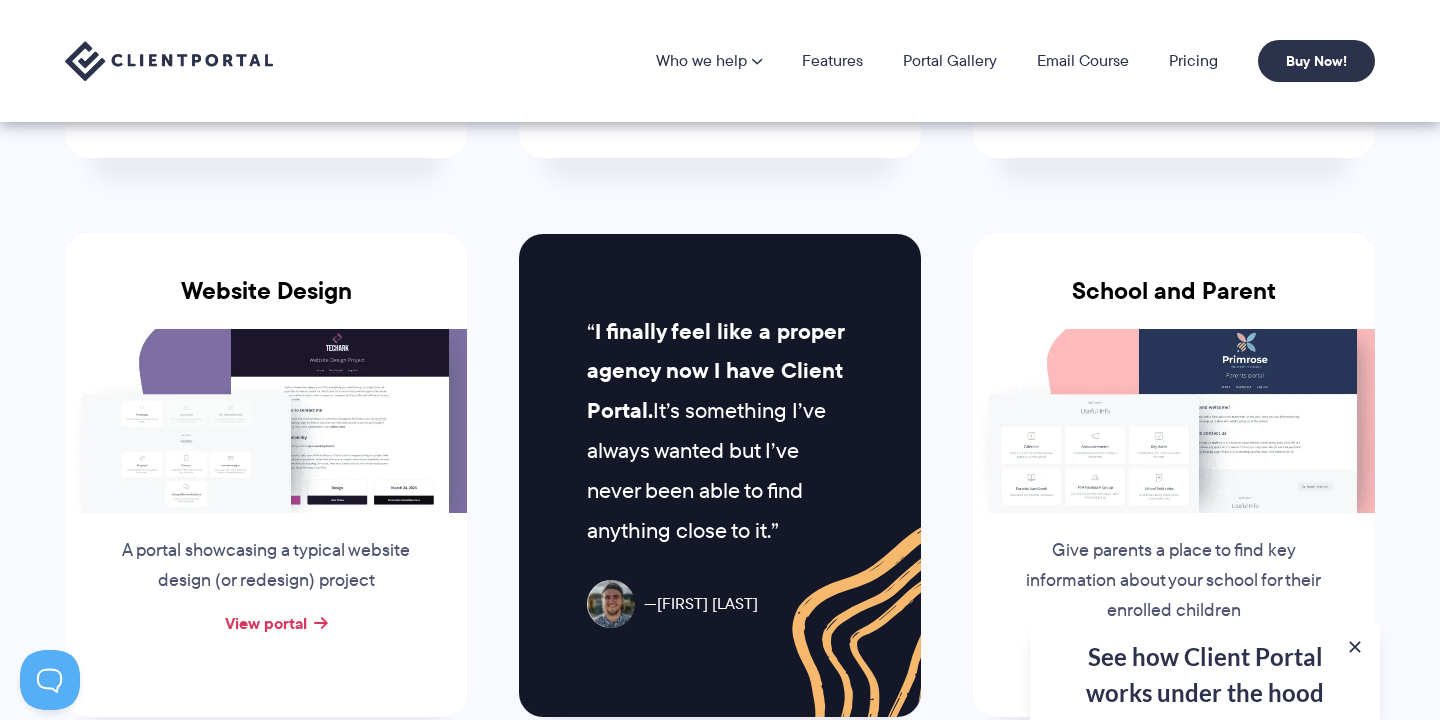 click on "Who we help" at bounding box center (709, 61) 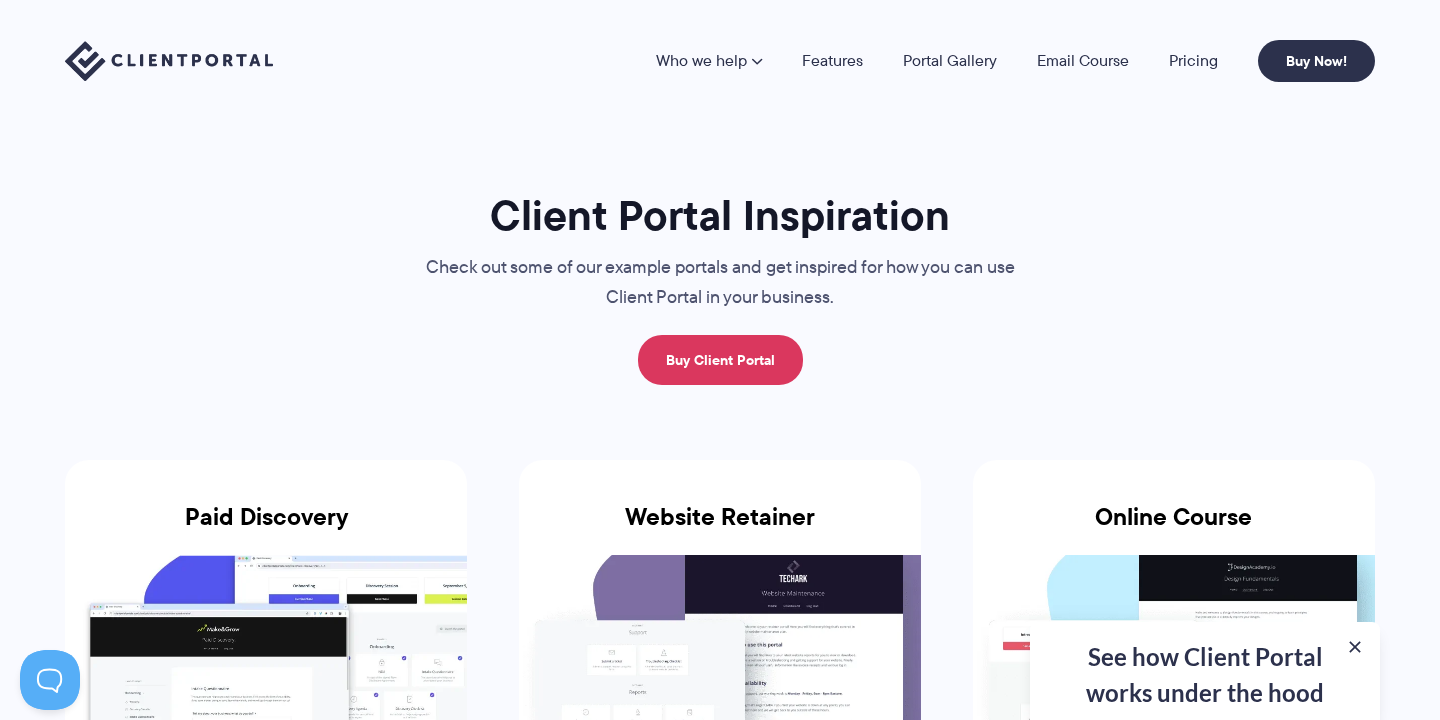 click on "Who we help" at bounding box center (709, 61) 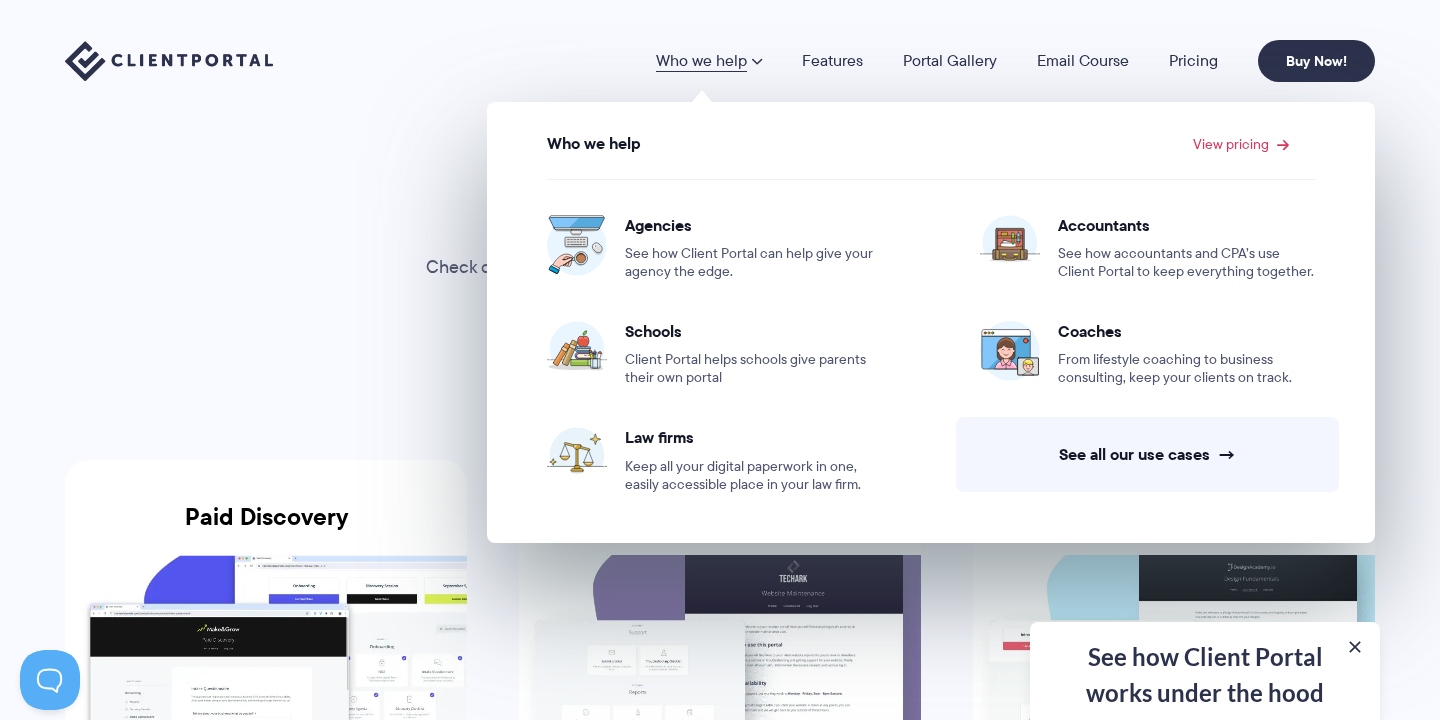 click on "Who we help" at bounding box center (709, 61) 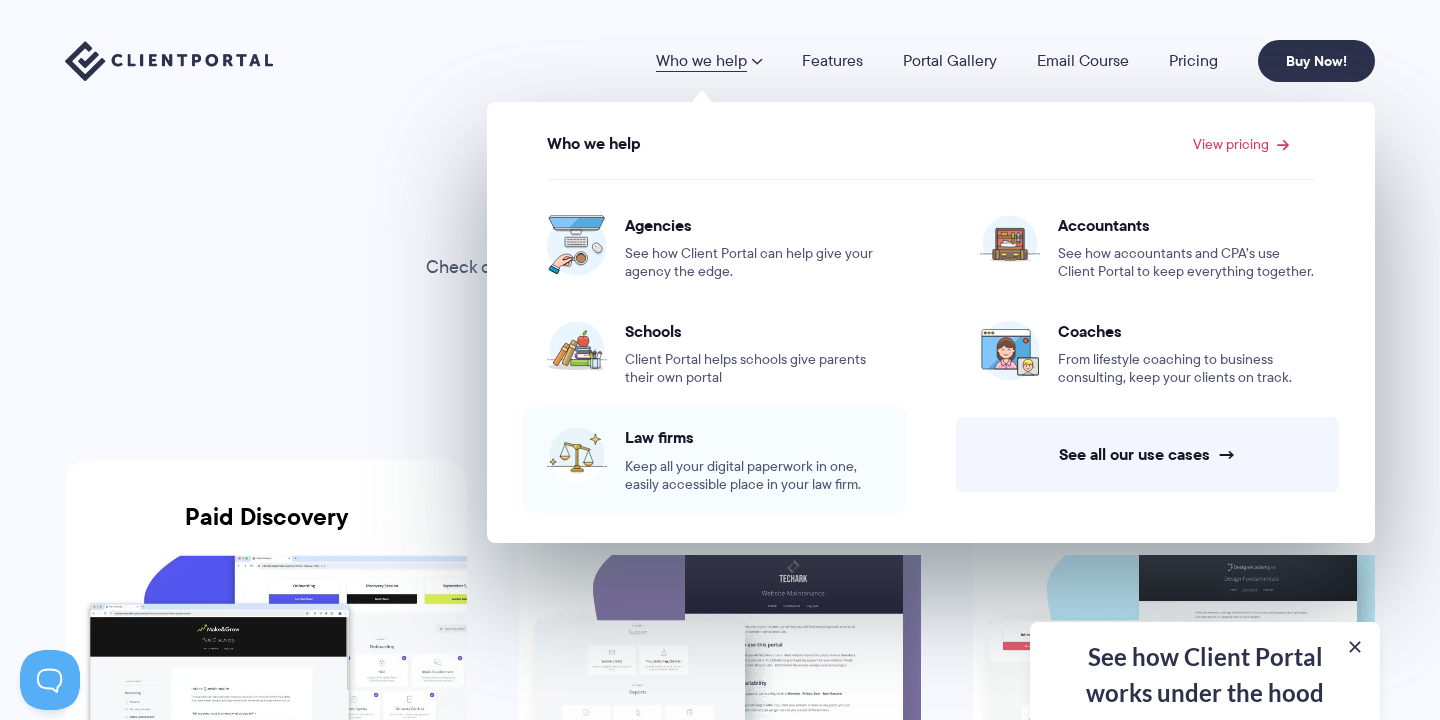 click on "Law firms" at bounding box center (753, 437) 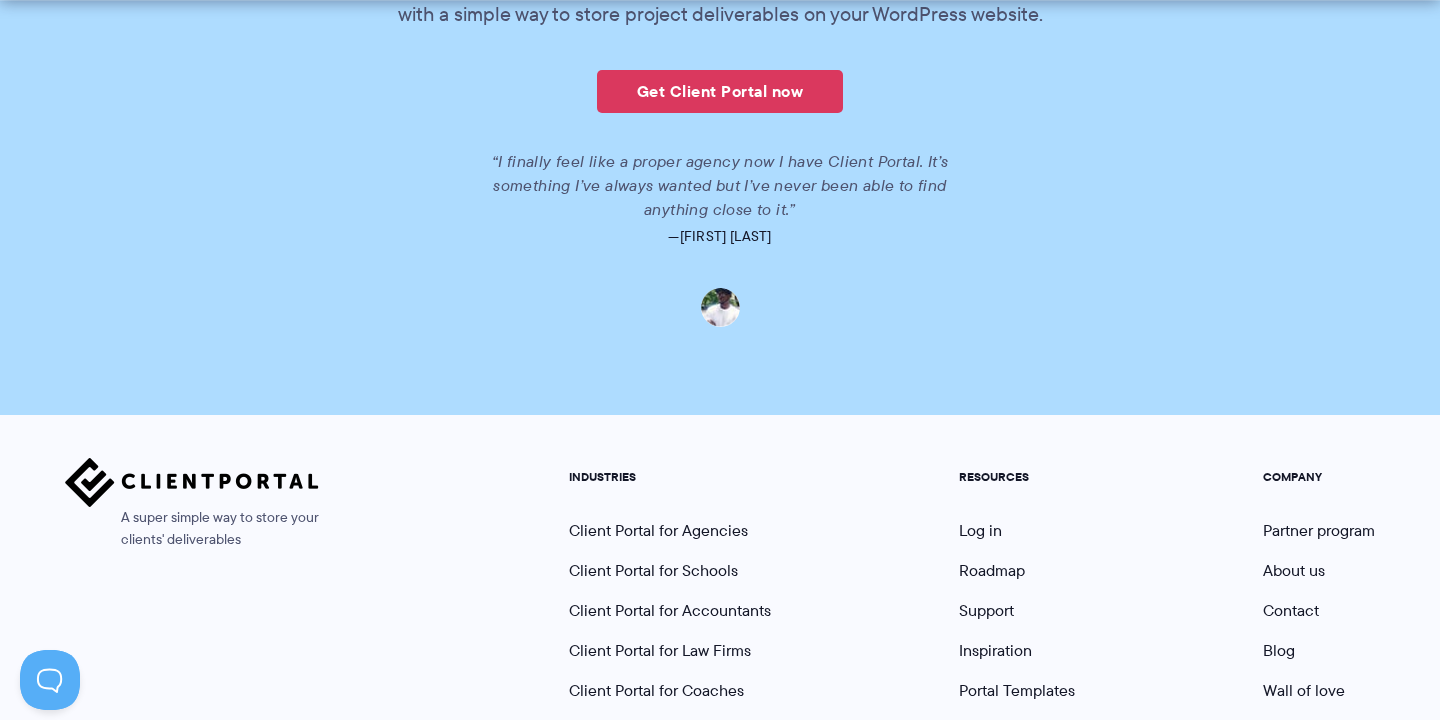 scroll, scrollTop: 4542, scrollLeft: 0, axis: vertical 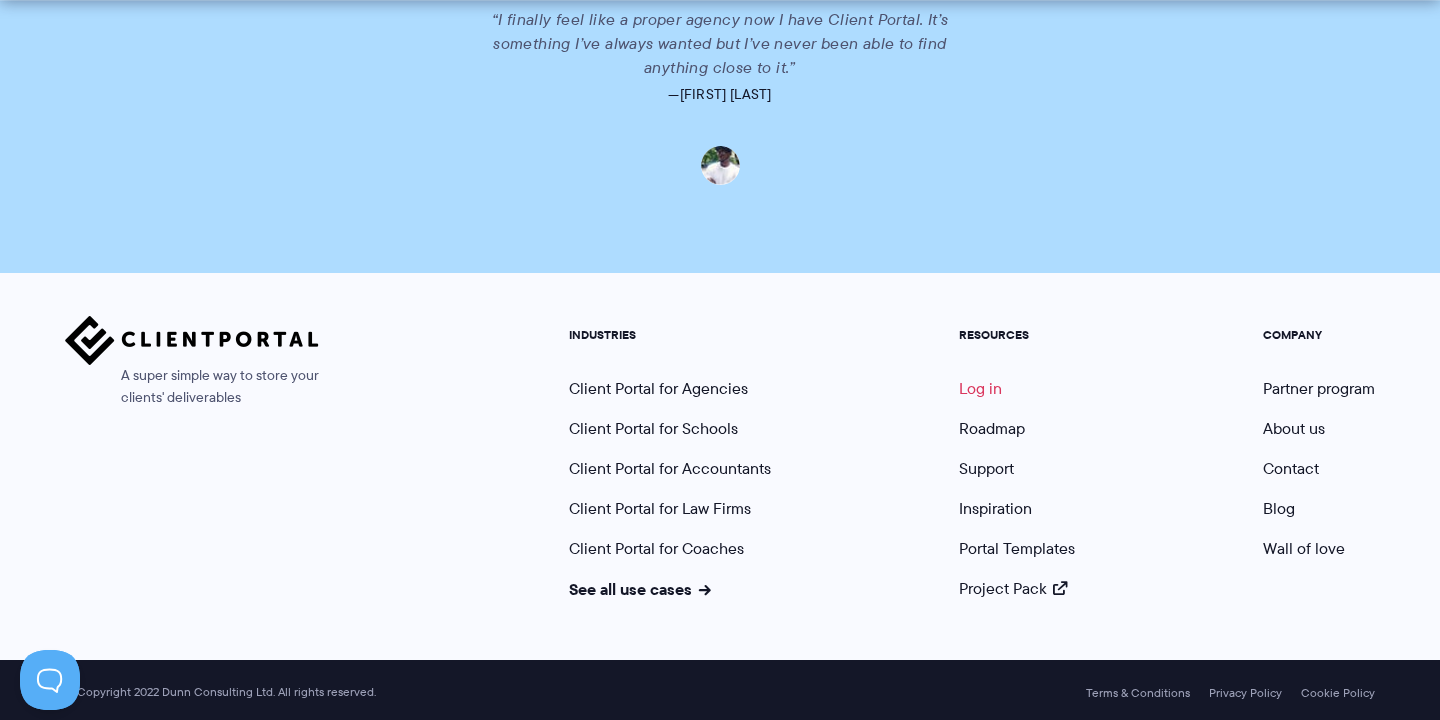 click on "Log in" at bounding box center [980, 388] 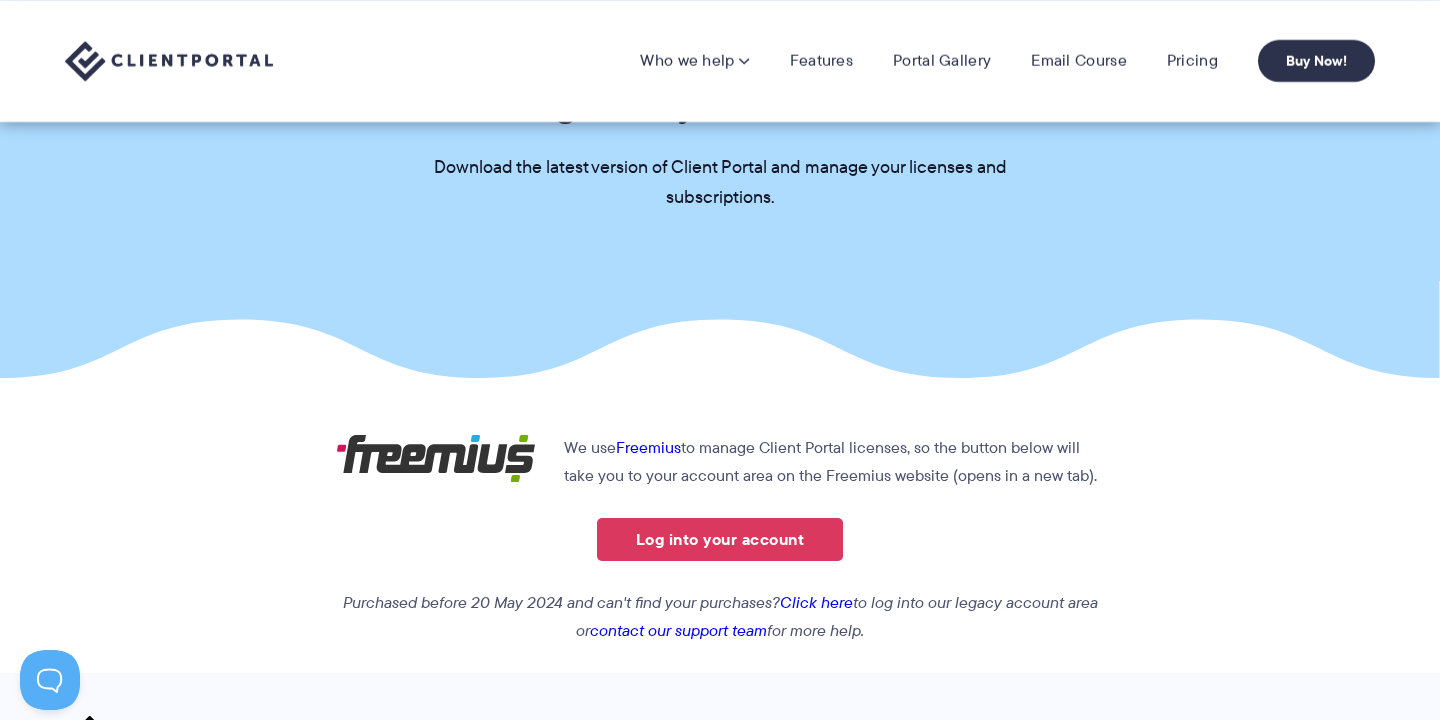scroll, scrollTop: 0, scrollLeft: 0, axis: both 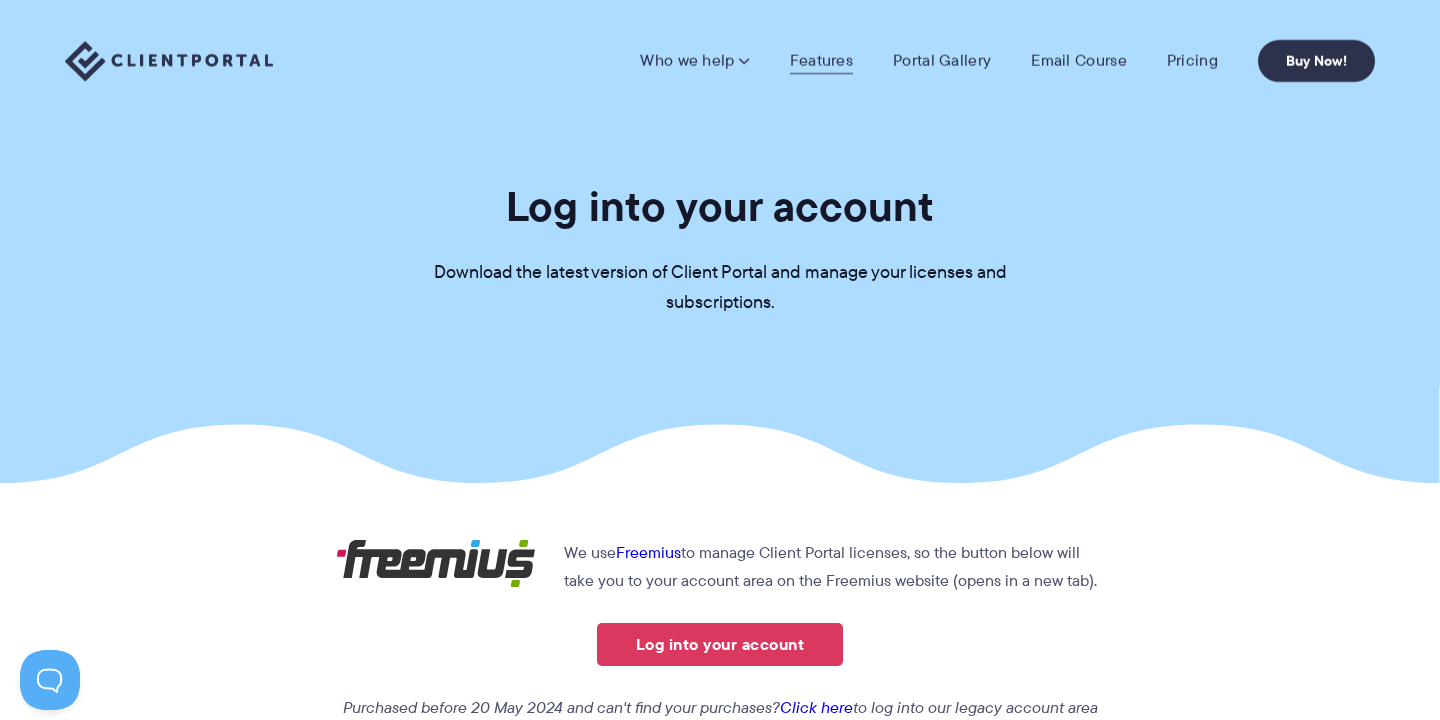 click on "Features" at bounding box center (821, 61) 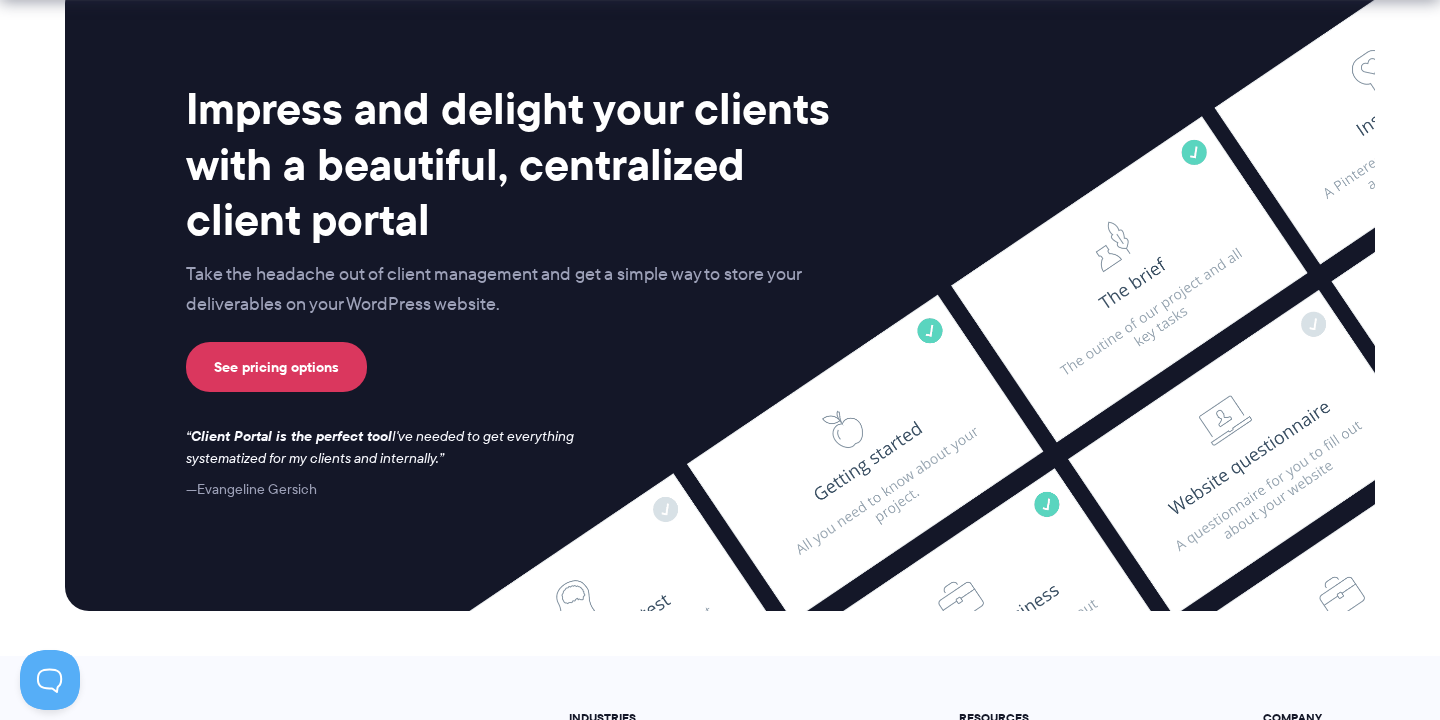 scroll, scrollTop: 5455, scrollLeft: 0, axis: vertical 